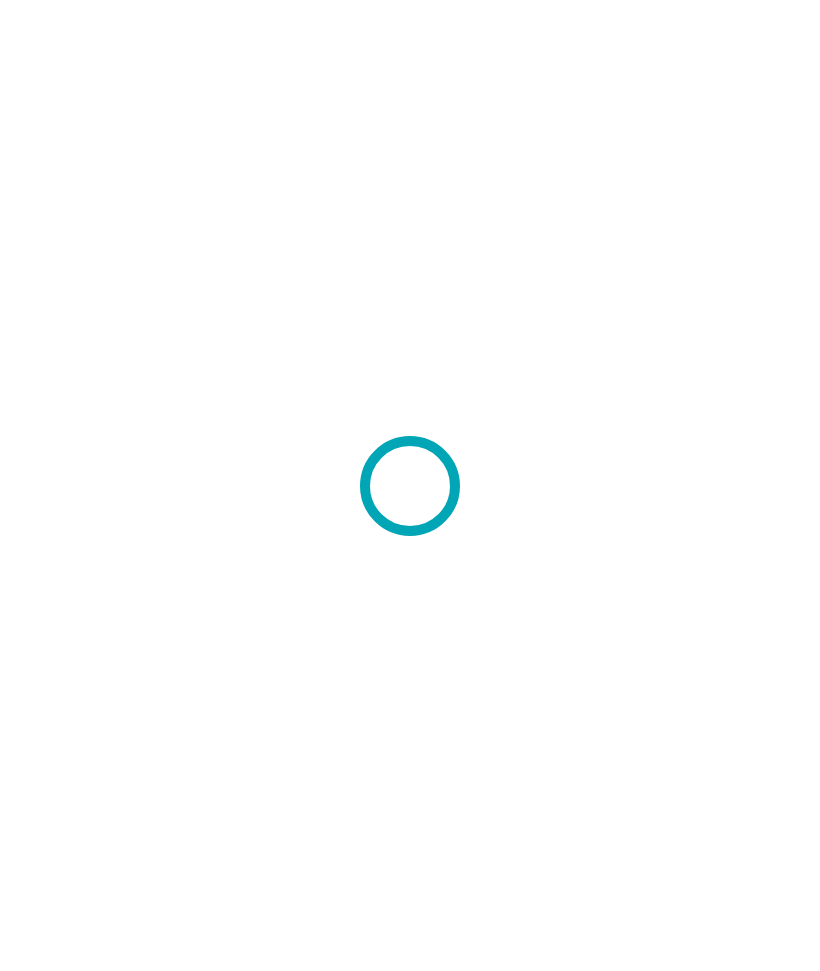 scroll, scrollTop: 0, scrollLeft: 0, axis: both 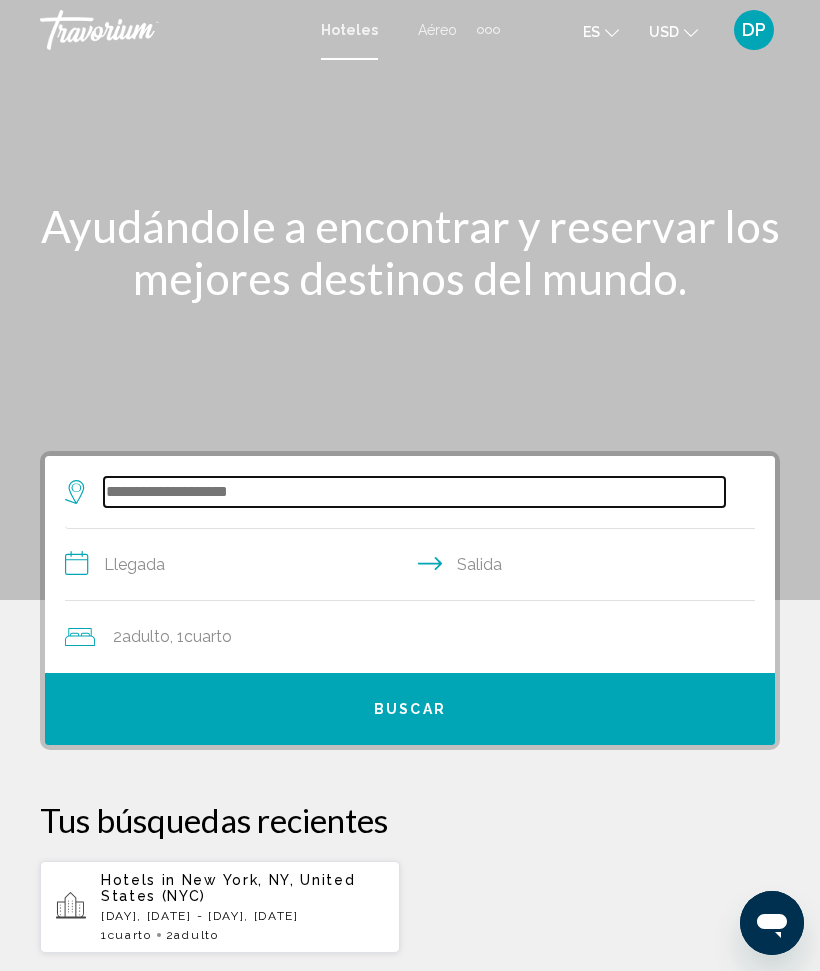 click at bounding box center (414, 492) 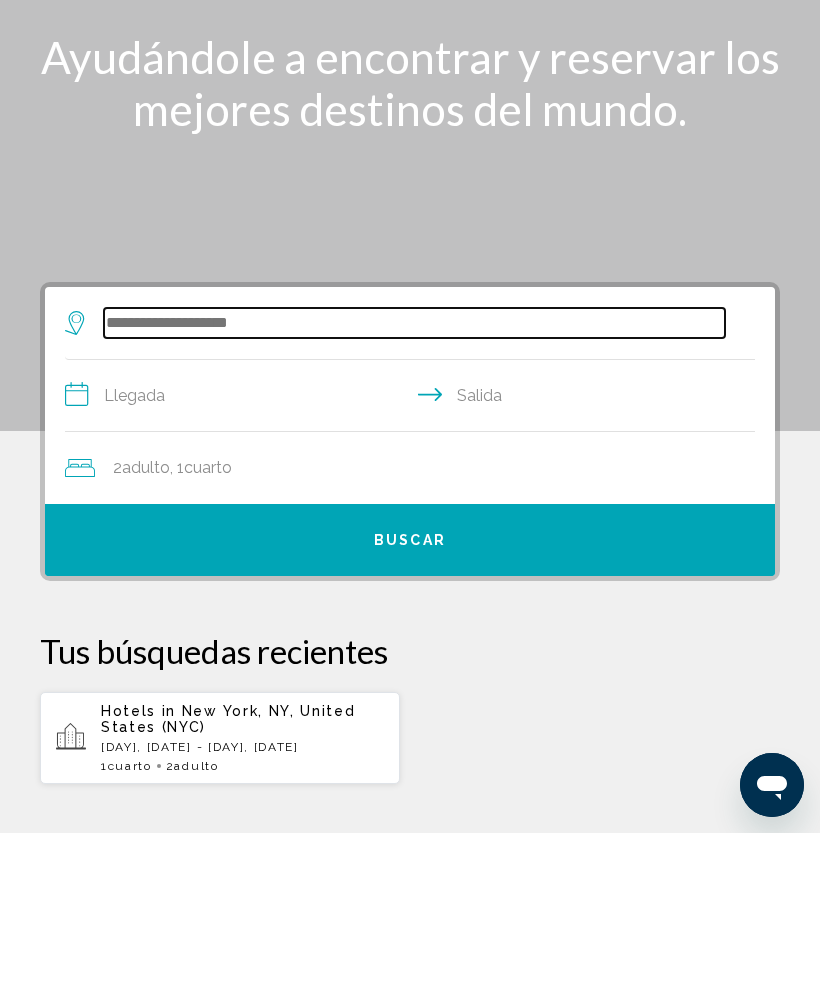 scroll, scrollTop: 99, scrollLeft: 0, axis: vertical 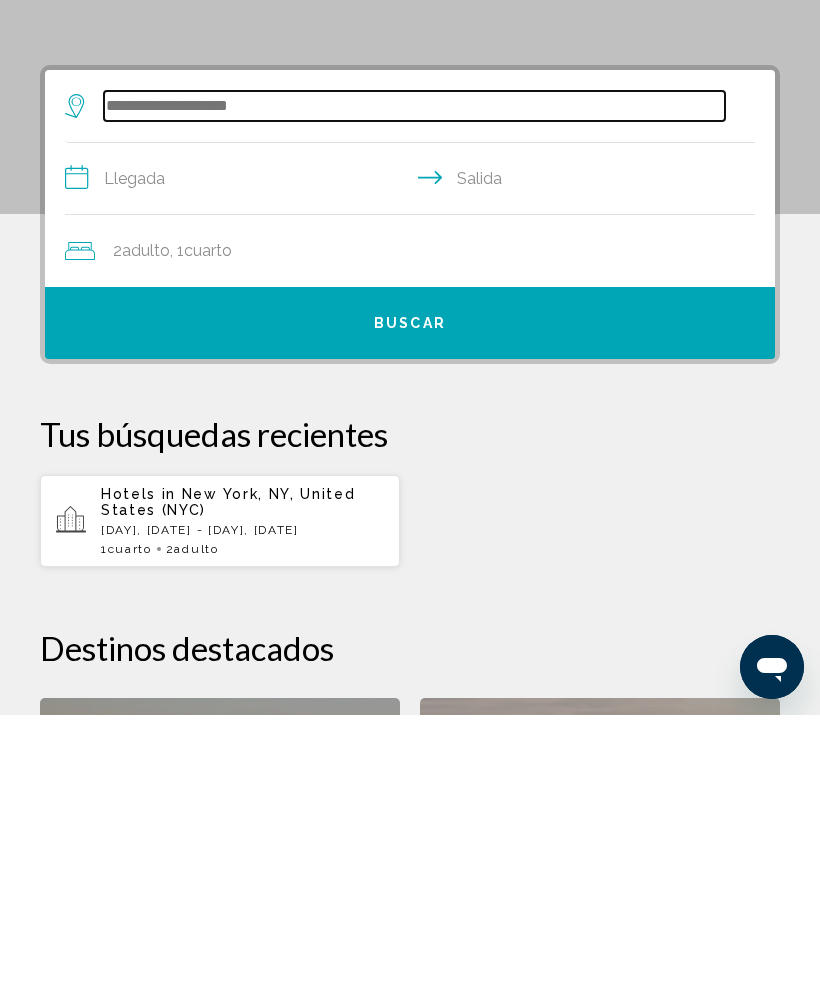 type on "*" 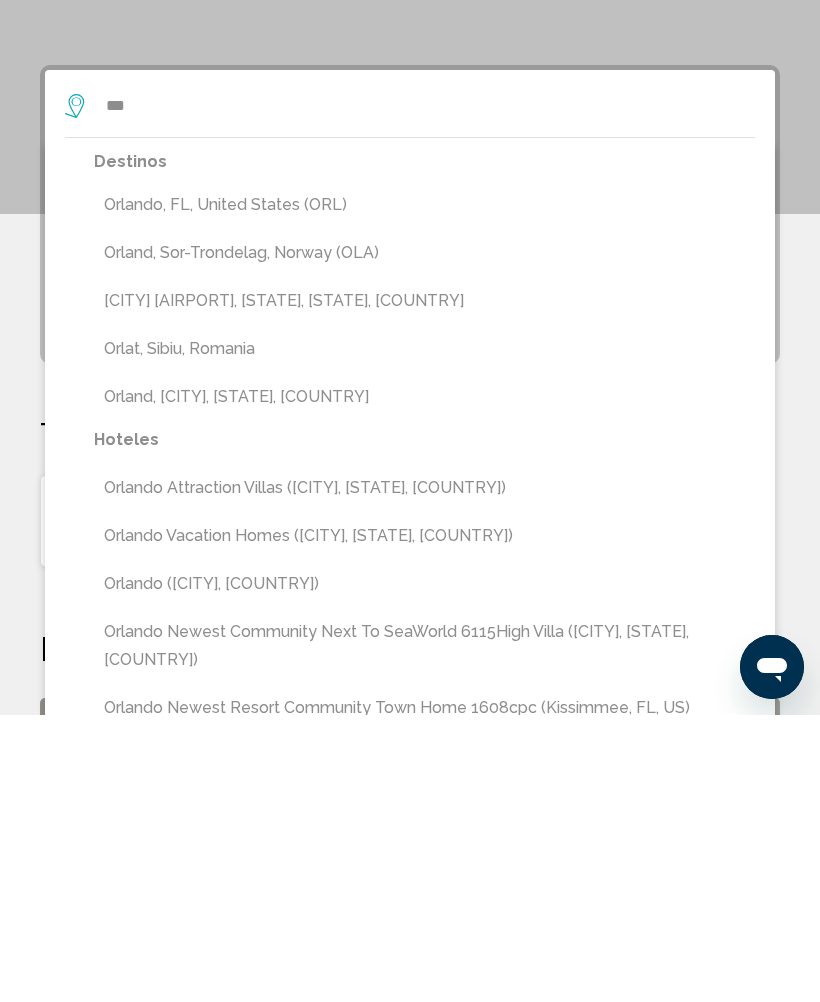 click on "Orlando, FL, United States (ORL)" at bounding box center (424, 492) 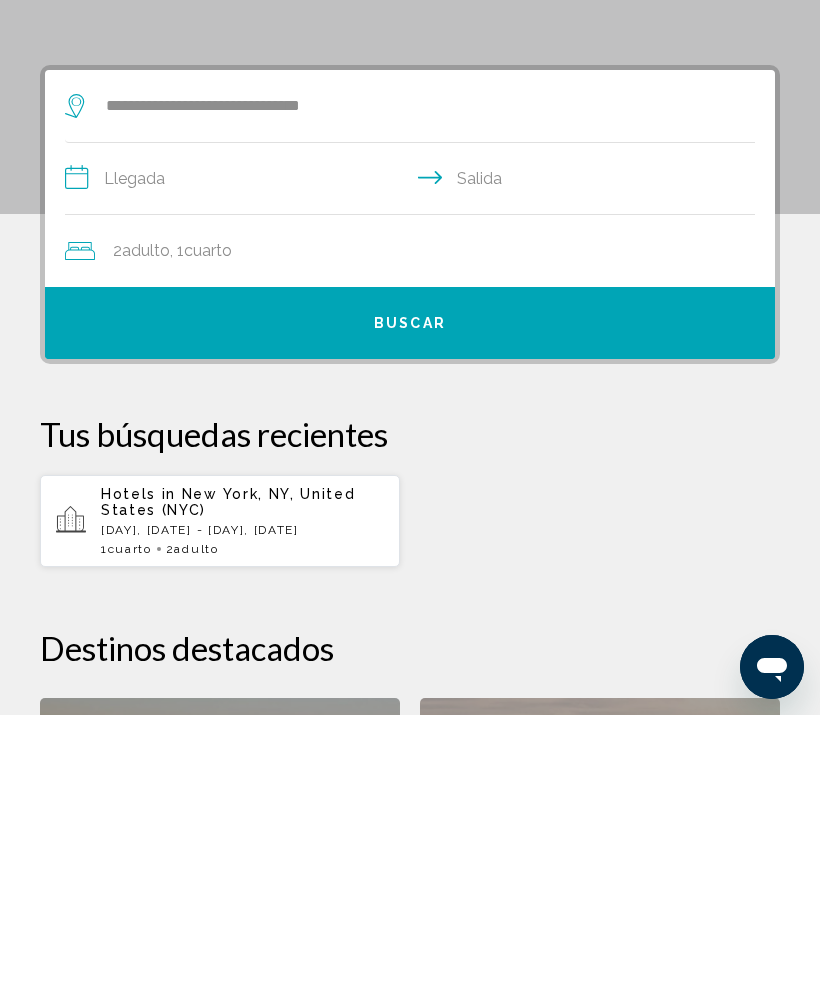 click on "Cuarto" 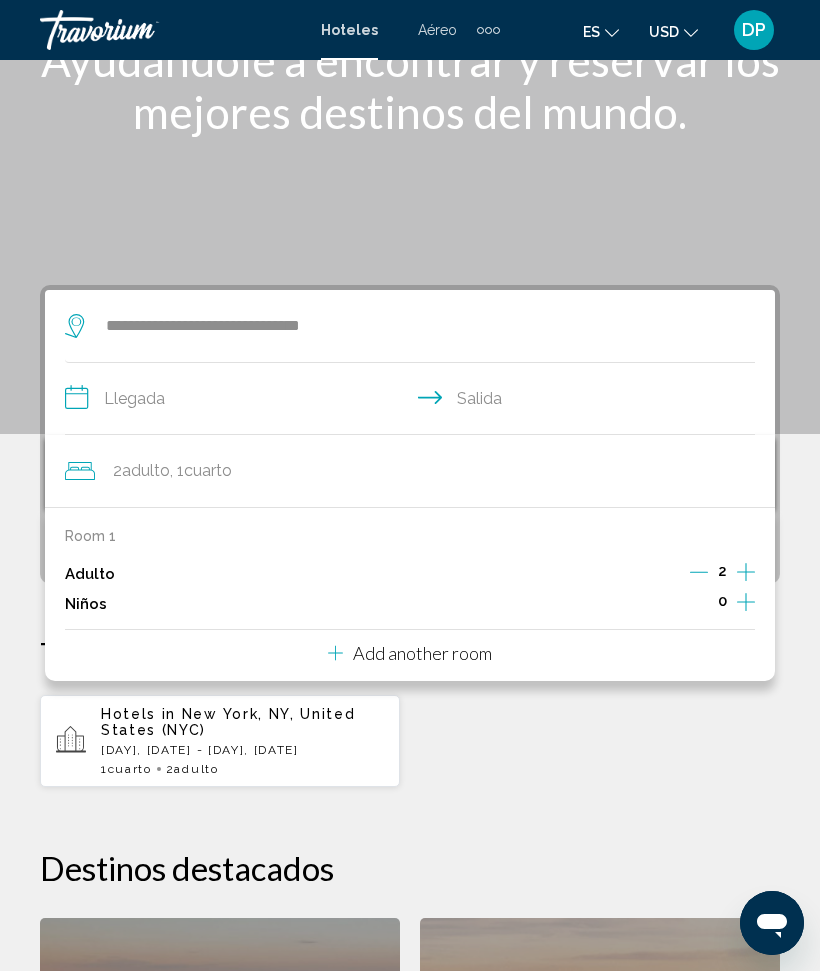 scroll, scrollTop: 165, scrollLeft: 0, axis: vertical 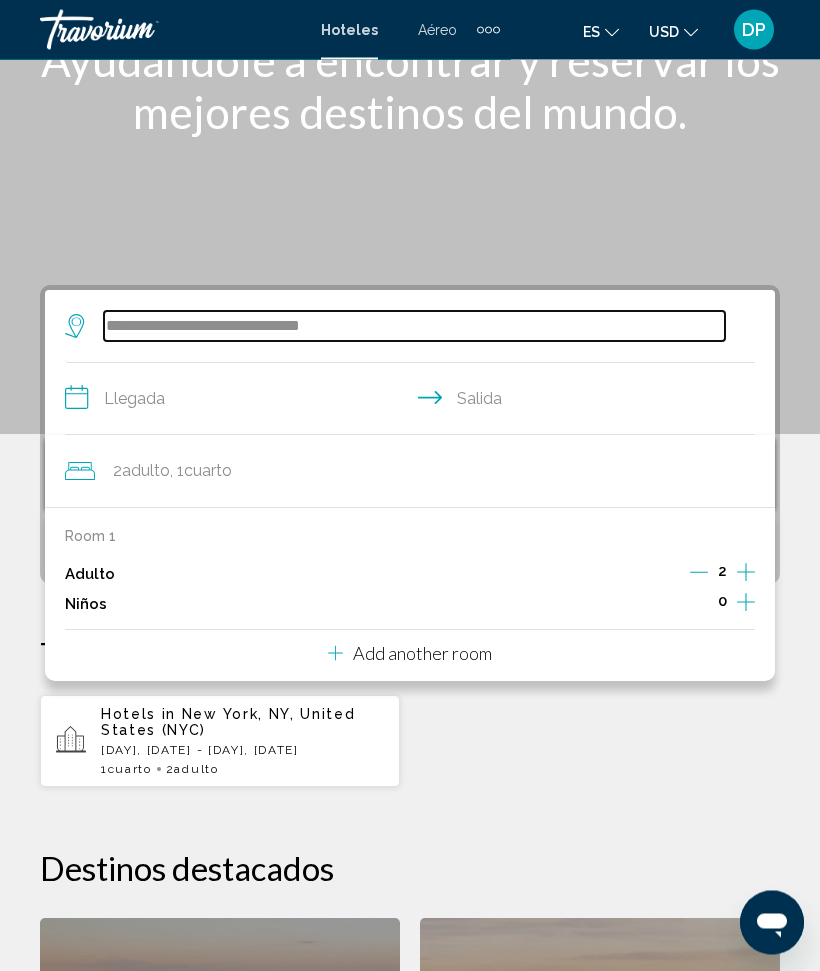 click on "**********" at bounding box center (414, 327) 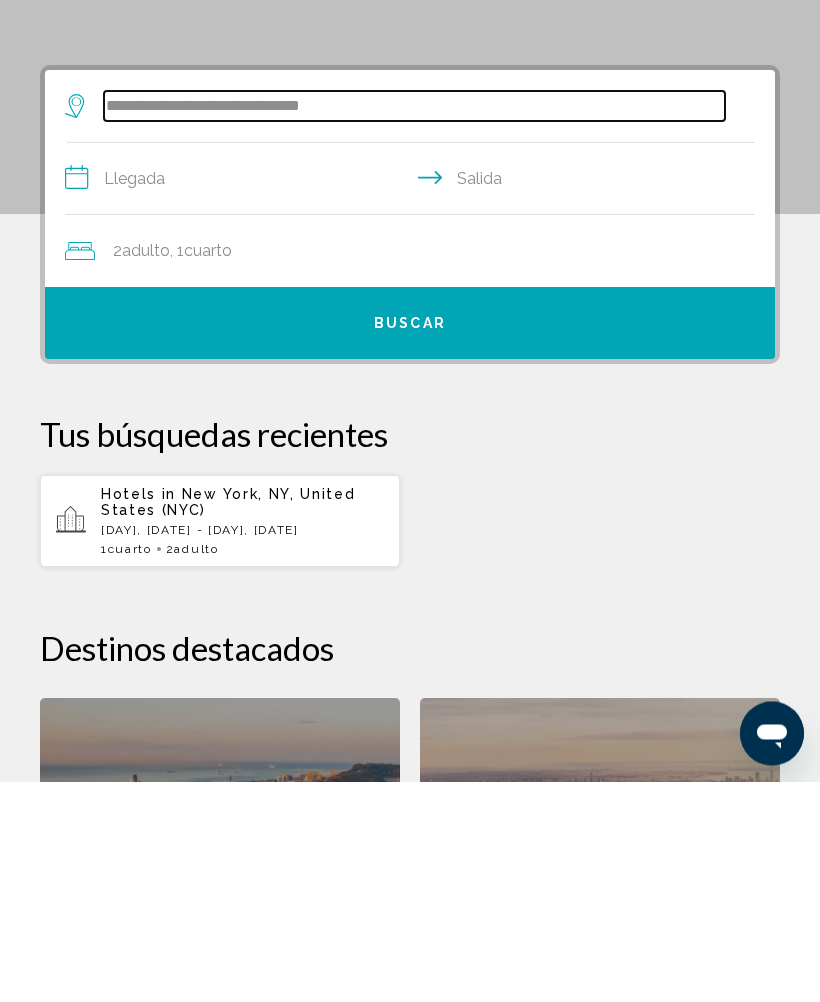 click on "**********" at bounding box center [414, 327] 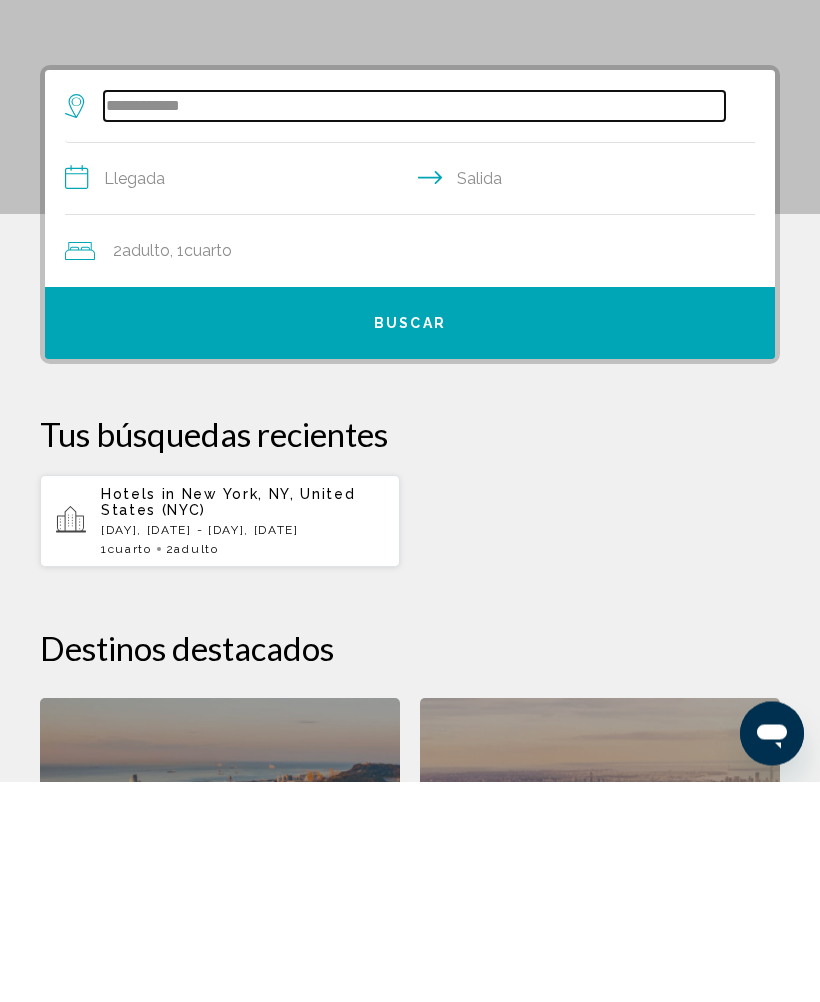 type on "**********" 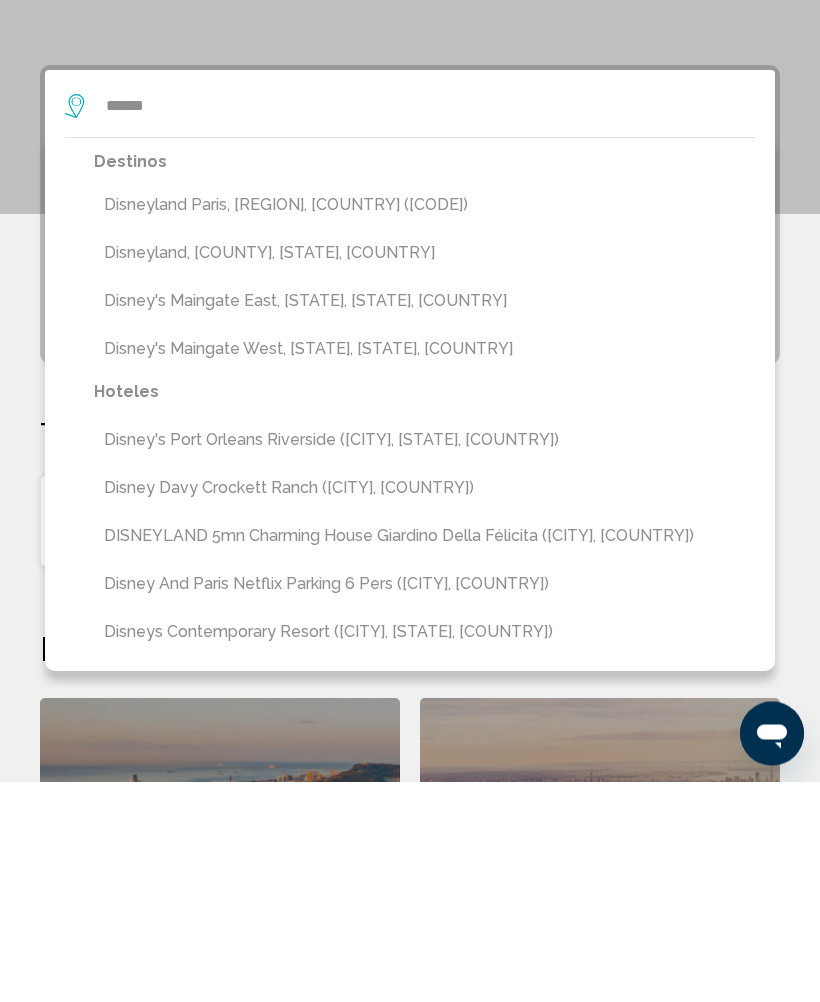 click on "Disney's Maingate East, [STATE], [STATE], [COUNTRY]" at bounding box center [424, 522] 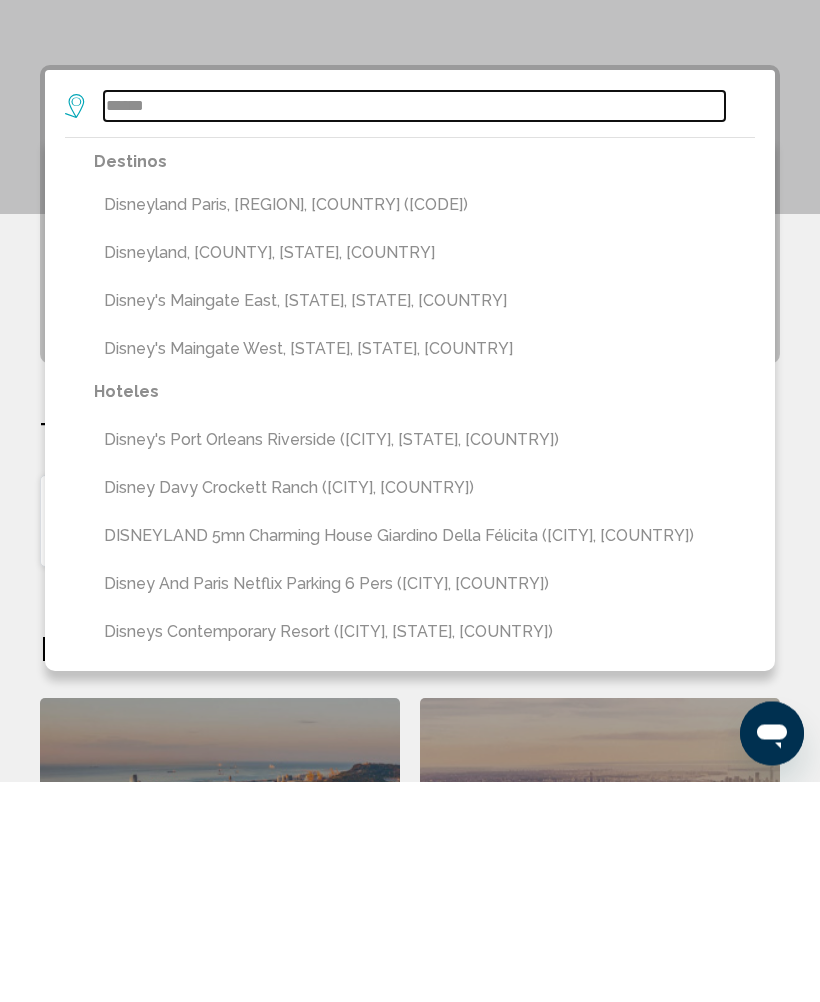 type on "**********" 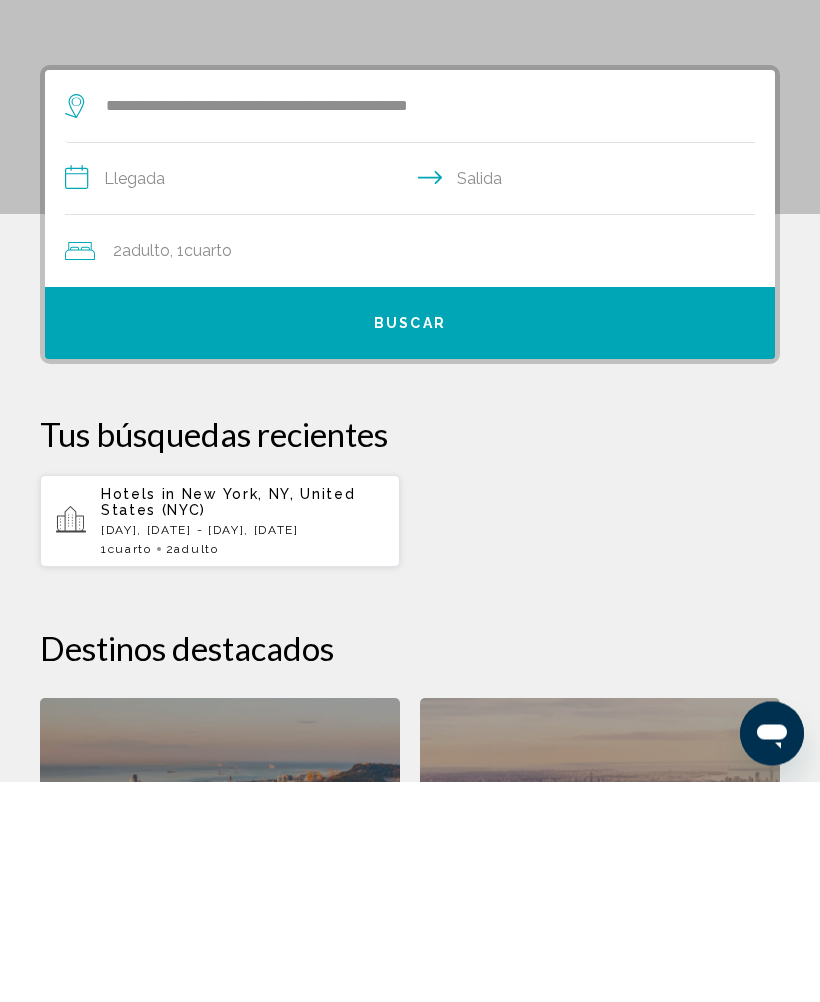 click on "**********" at bounding box center (414, 402) 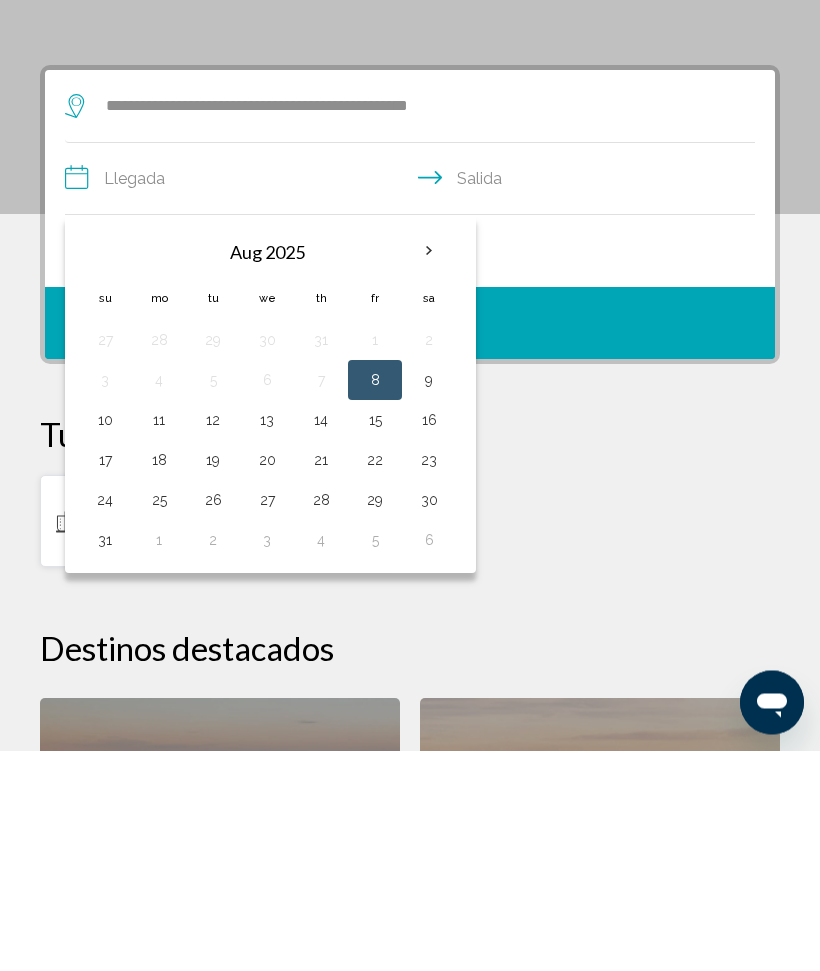 scroll, scrollTop: 386, scrollLeft: 0, axis: vertical 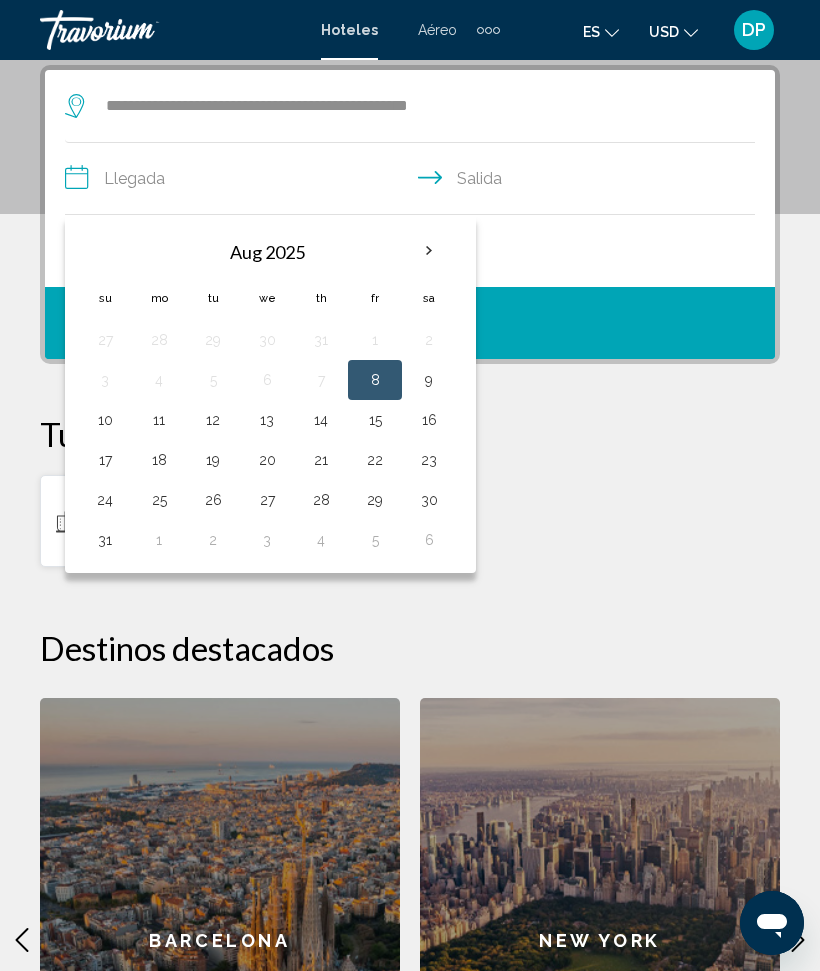 click on "12" at bounding box center (213, 420) 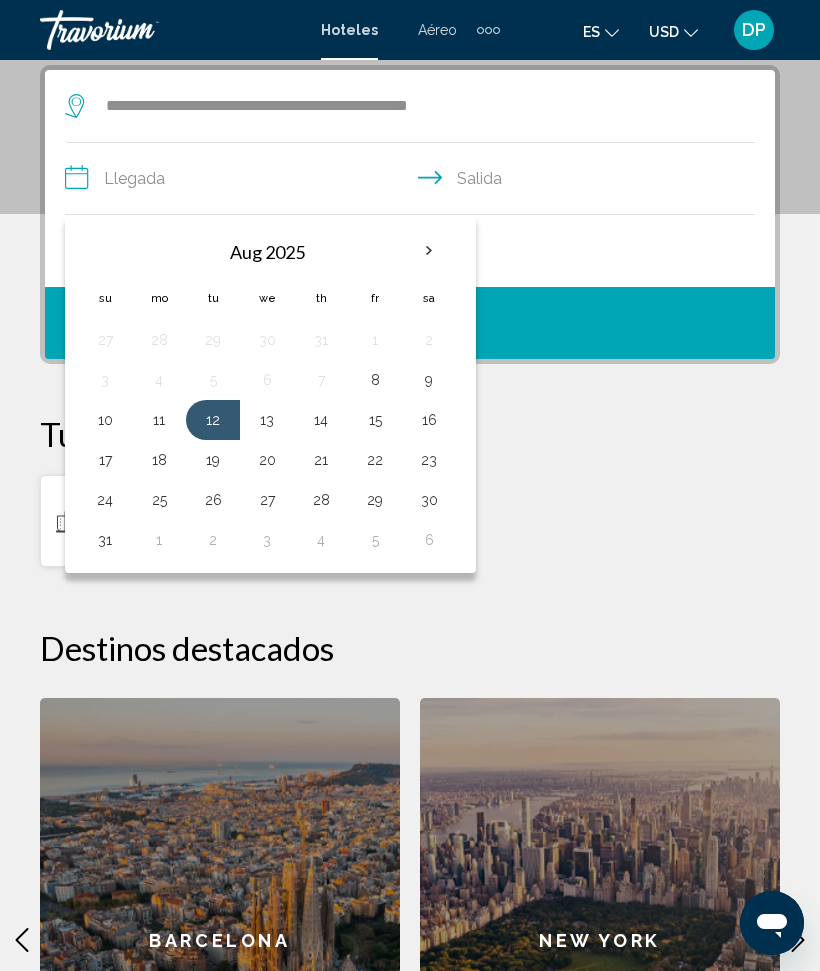 click on "8" at bounding box center [375, 380] 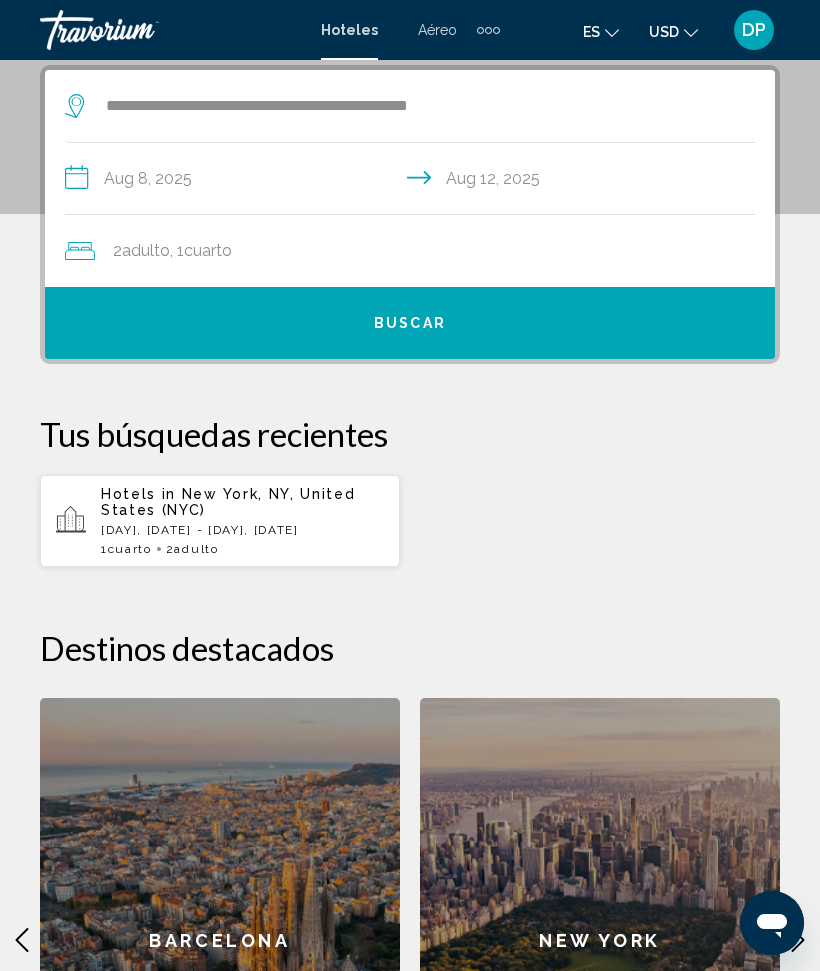 click on ", 1  Cuarto habitaciones" 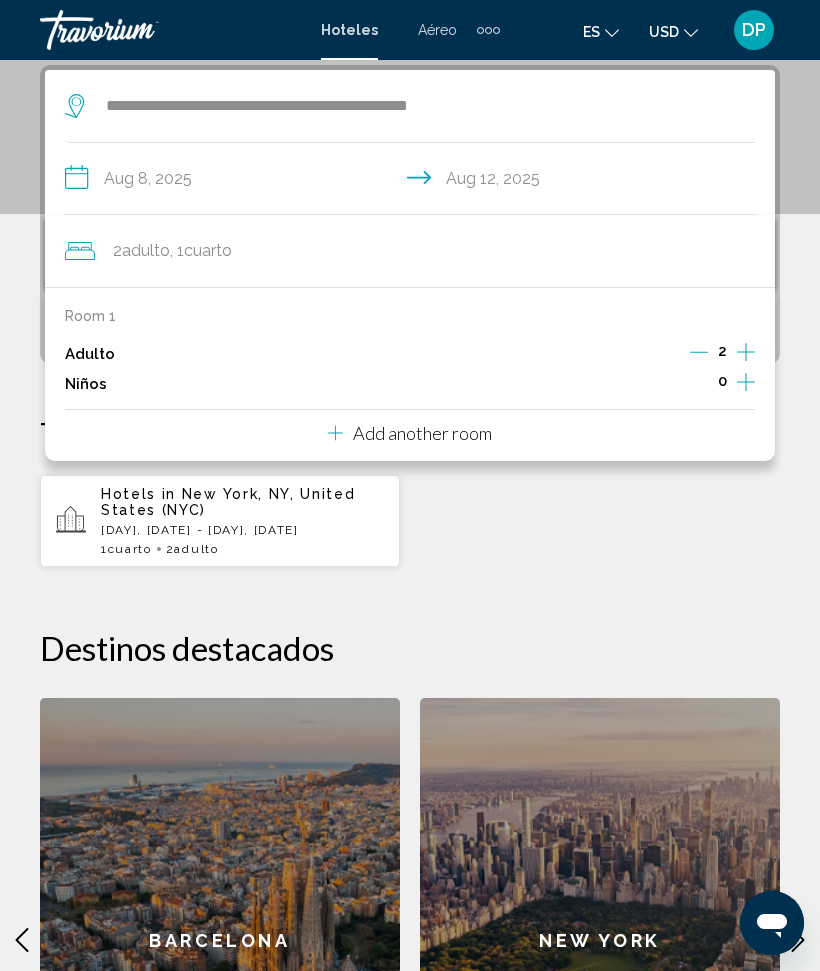 click on "0" at bounding box center [722, 384] 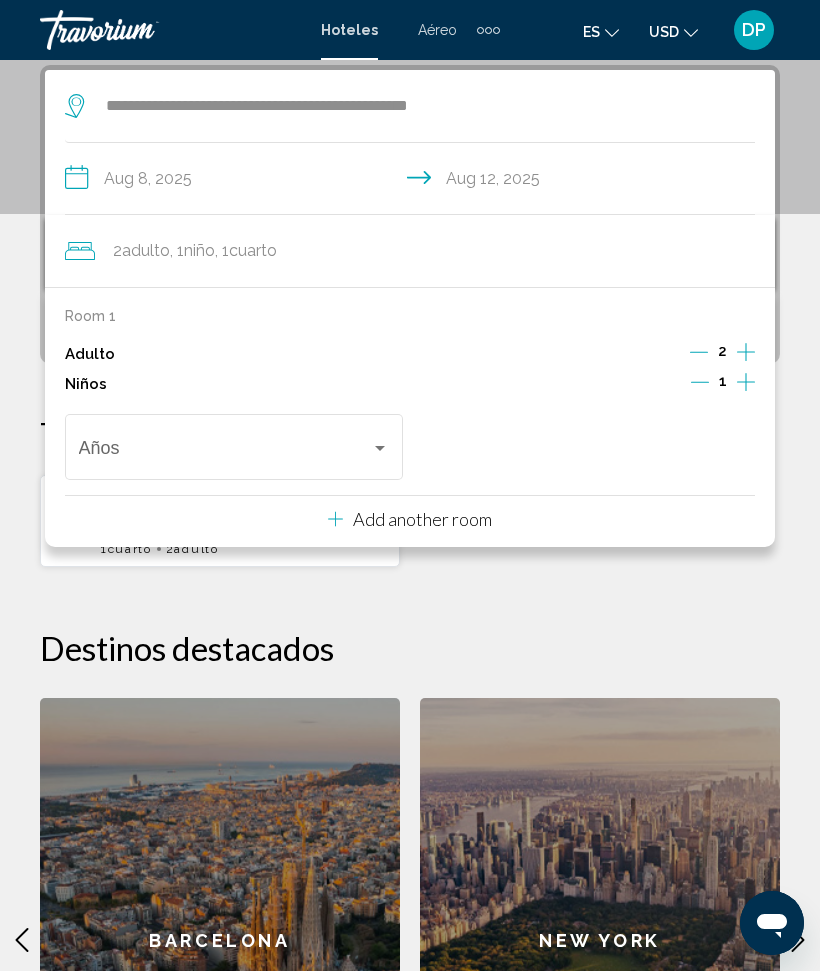 click 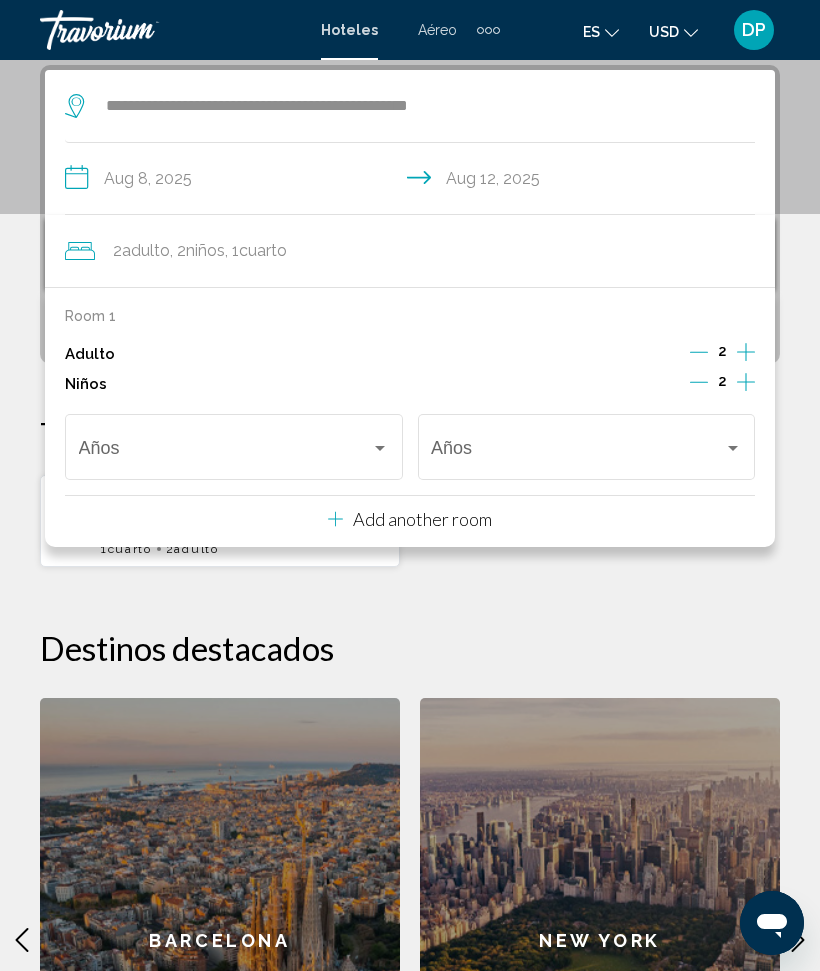 click at bounding box center (380, 448) 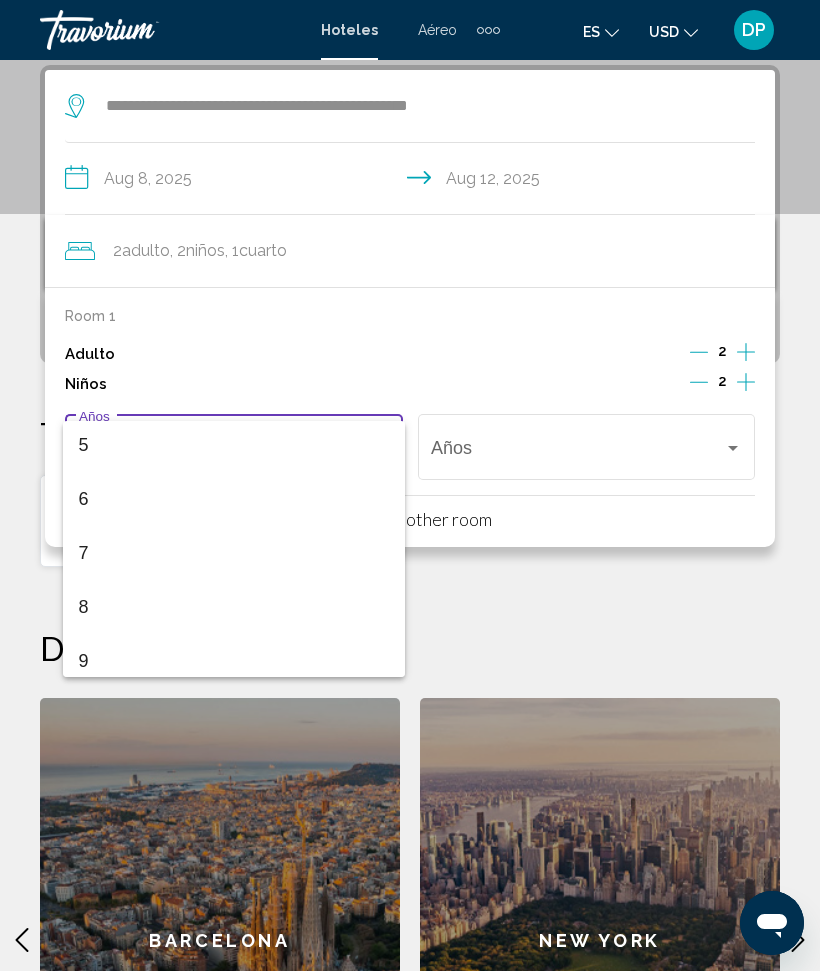 scroll, scrollTop: 288, scrollLeft: 0, axis: vertical 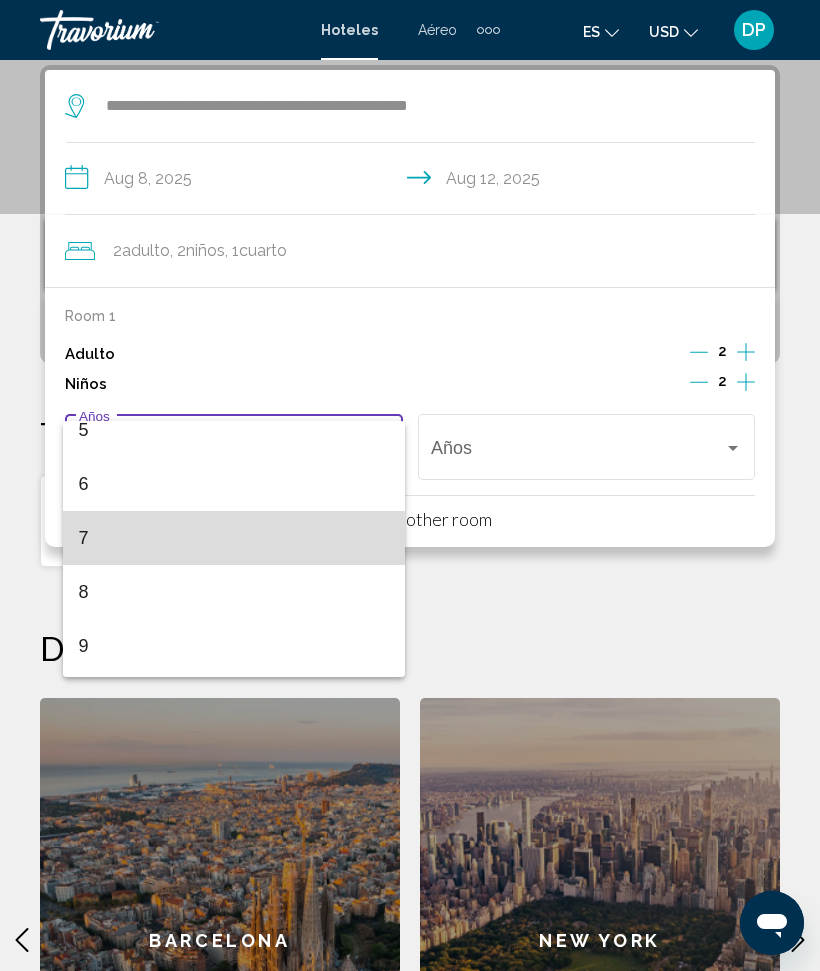 click on "7" at bounding box center [234, 538] 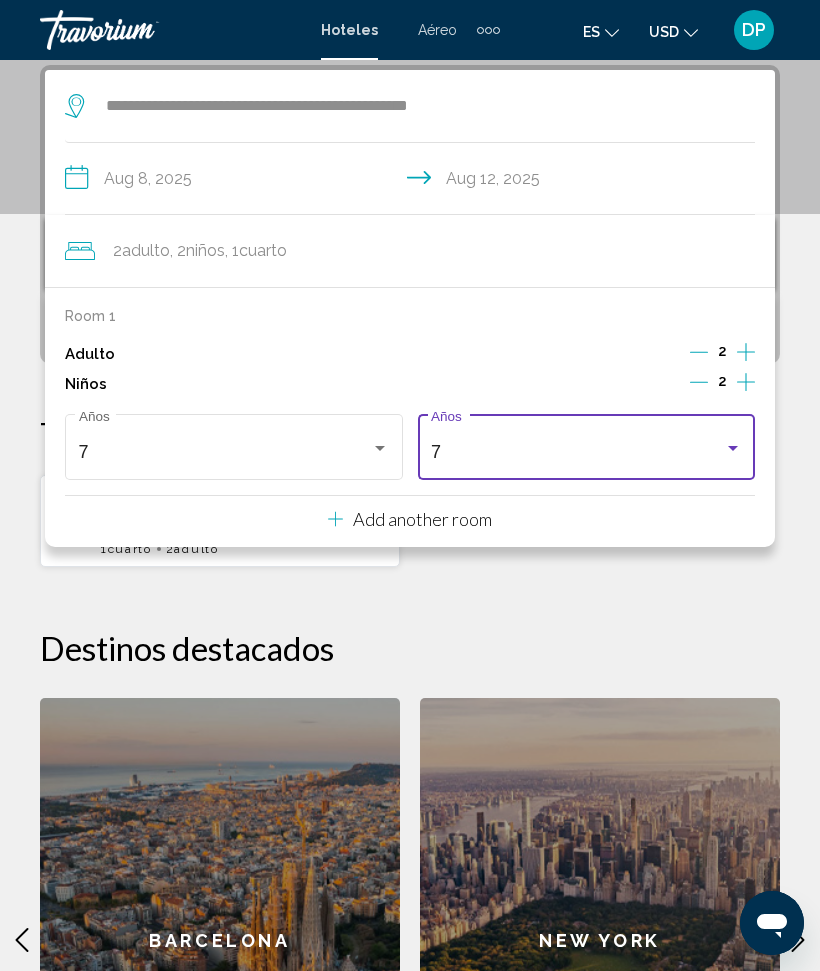 click at bounding box center [733, 448] 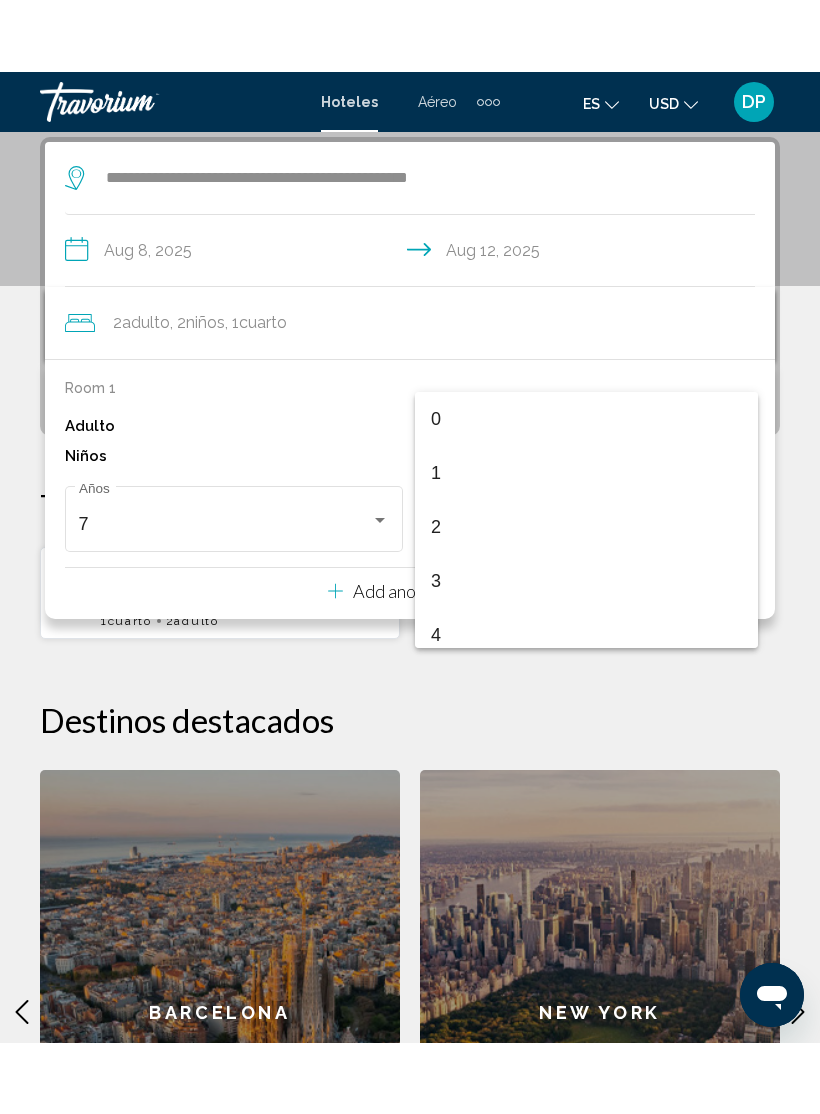 scroll, scrollTop: 277, scrollLeft: 0, axis: vertical 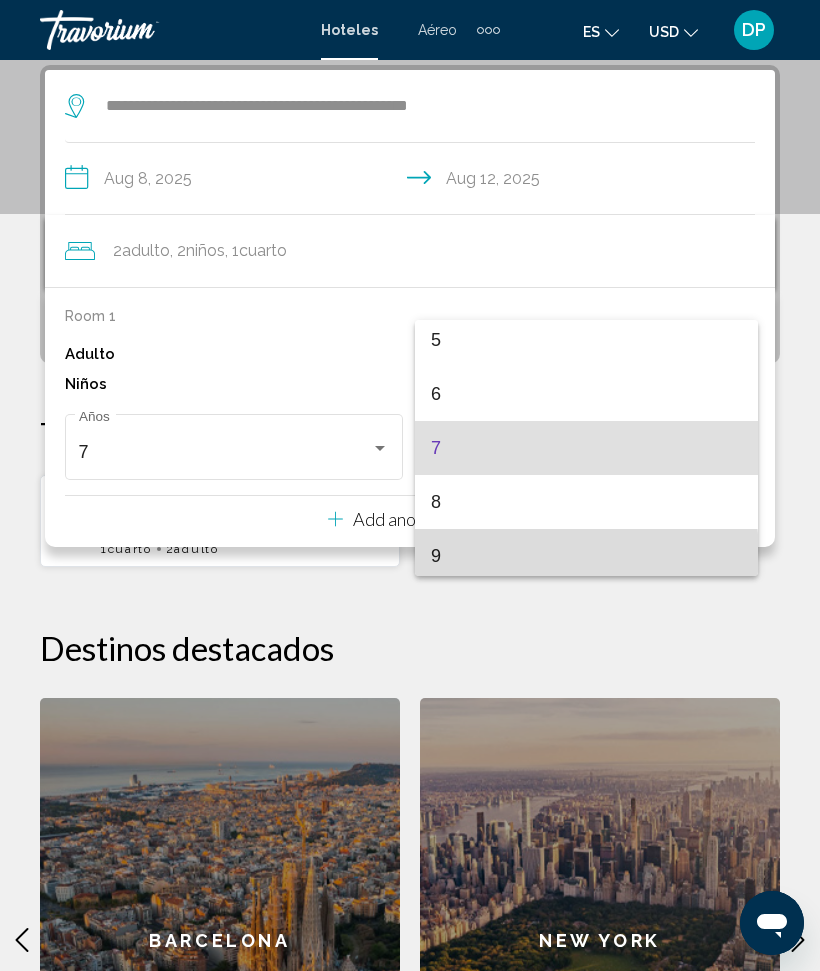 click on "9" at bounding box center [586, 556] 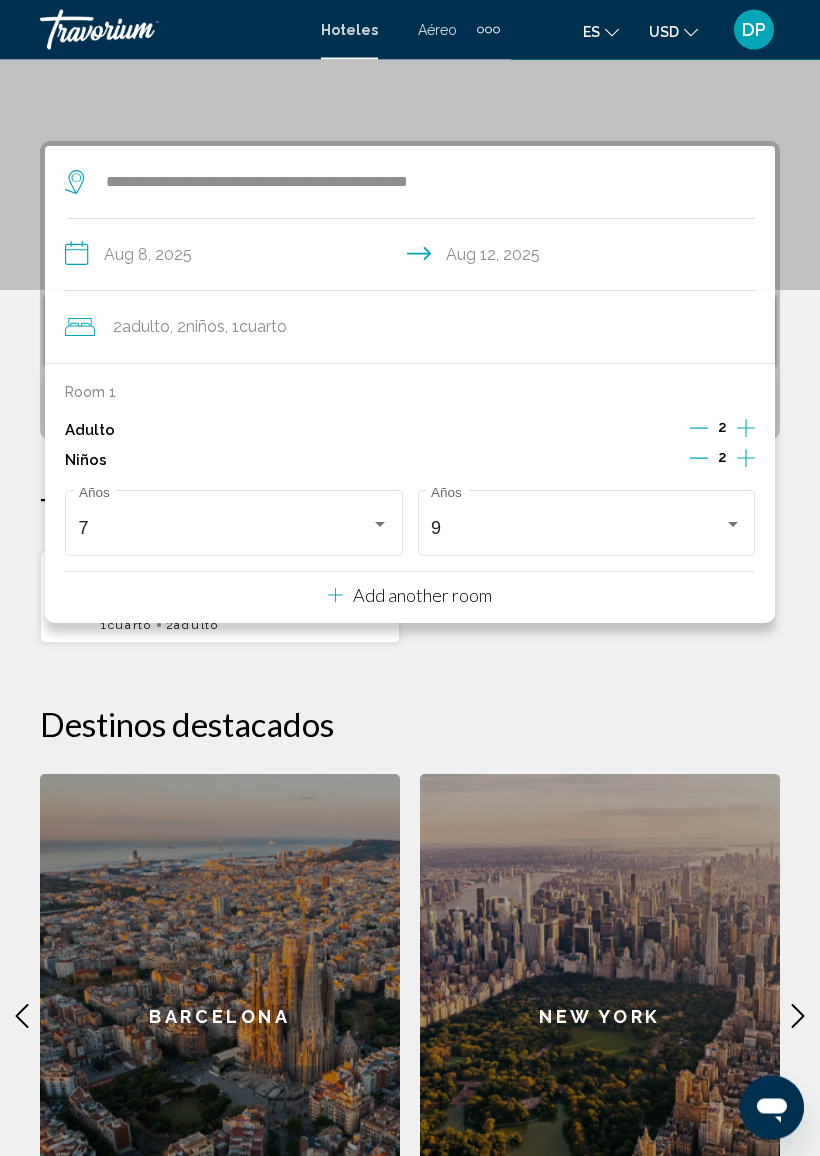 scroll, scrollTop: 303, scrollLeft: 0, axis: vertical 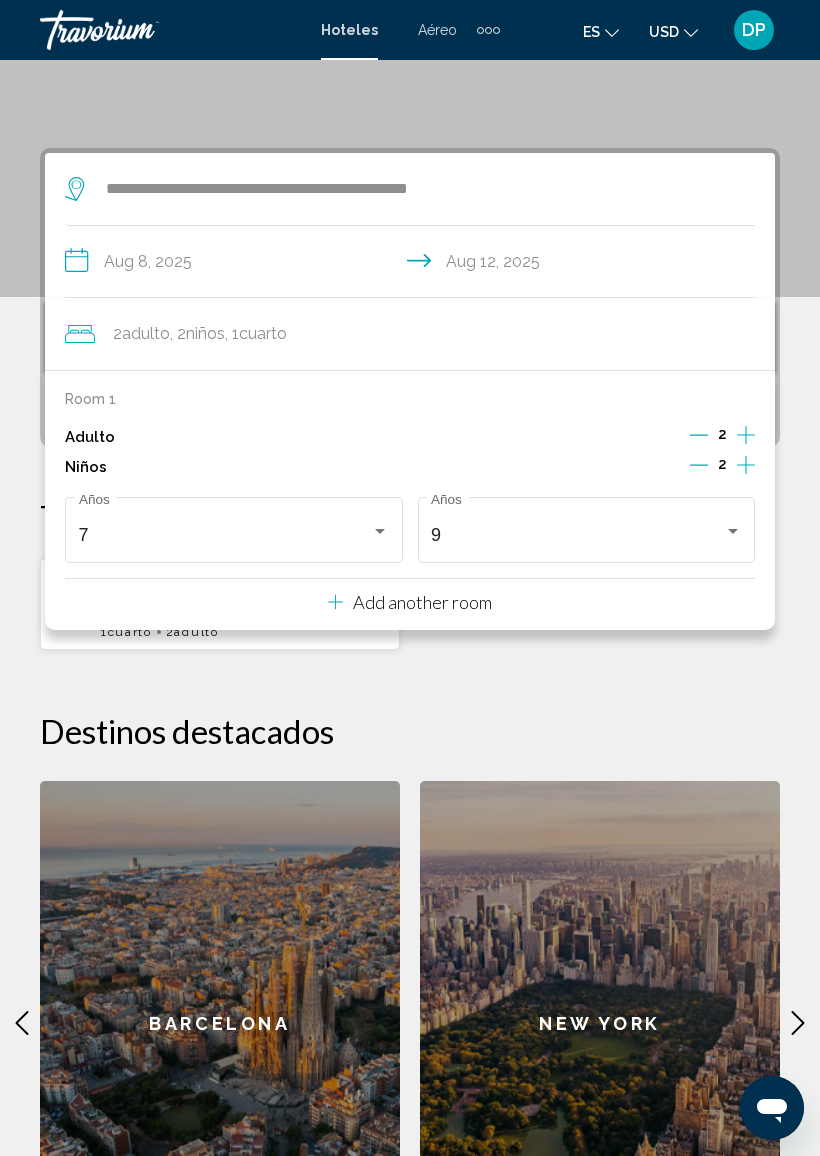 click on "Destinos destacados" 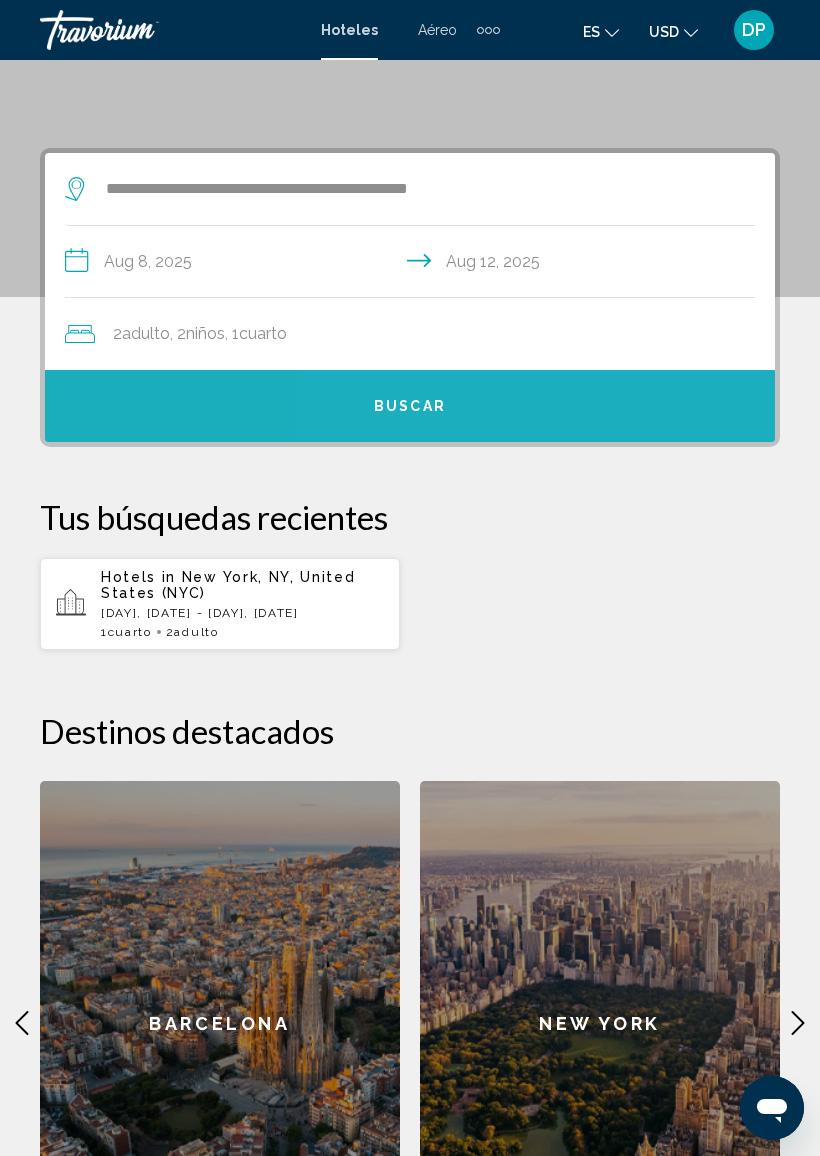 click on "Buscar" at bounding box center (410, 406) 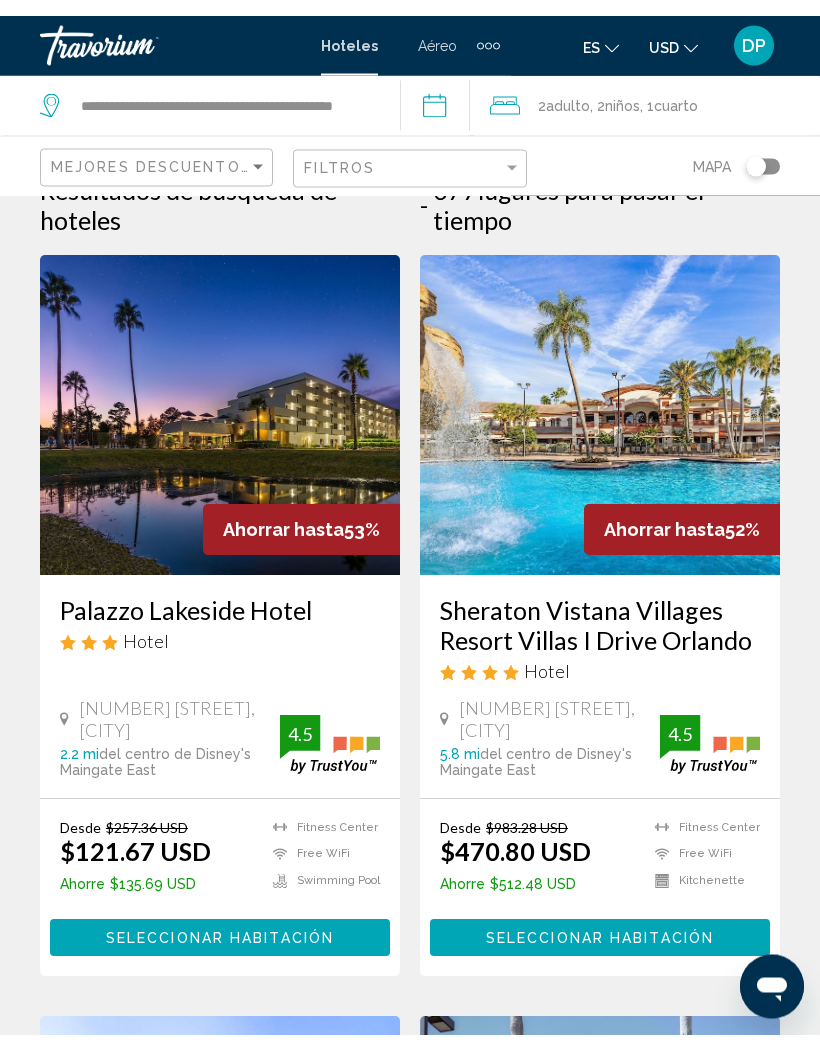 scroll, scrollTop: 0, scrollLeft: 0, axis: both 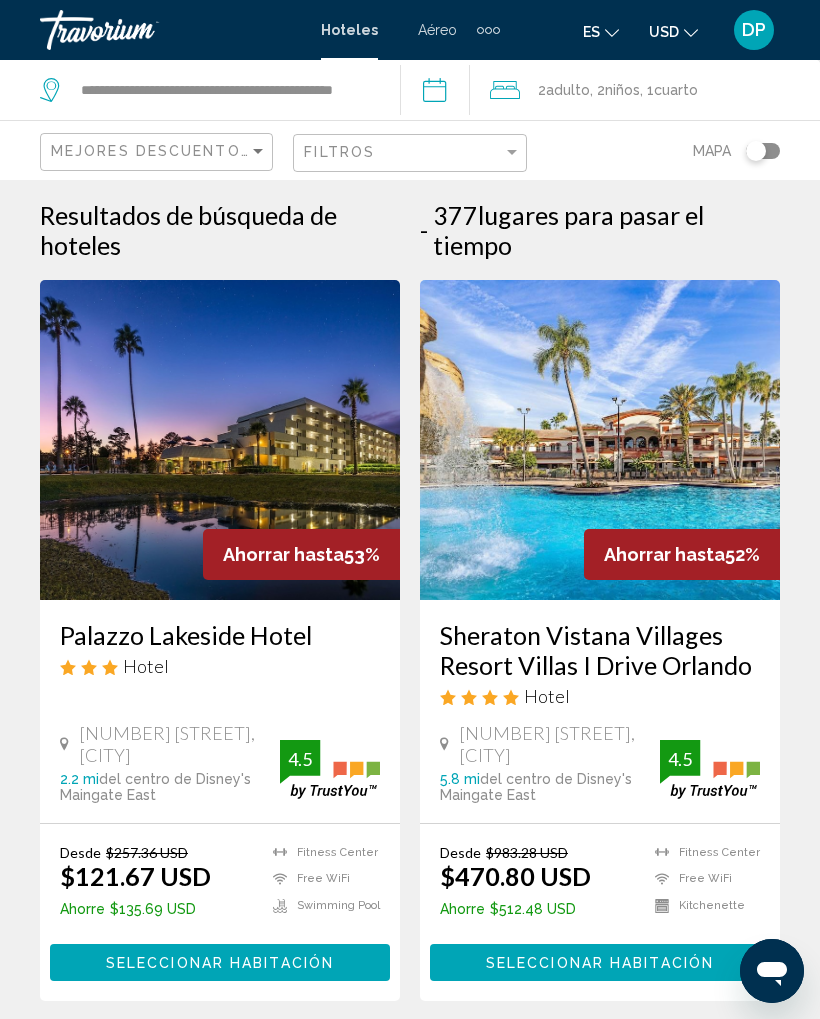 click on "Ahorrar hasta  53%   Palazzo Lakeside Hotel
Hotel
[NUMBER] [STREET], [CITY] 2.2 mi  del centro de Disney's Maingate East del hotel 4.5 Desde [PRICE] [PRICE]  Ahorre  [PRICE]
Fitness Center
Free WiFi
Swimming Pool  4.5 Seleccionar habitación Ahorrar hasta  52%   Sheraton Vistana Villages Resort Villas I Drive Orlando
Hotel
[NUMBER] [STREET], [CITY] 5.8 mi  del centro de Disney's Maingate East del hotel 4.5 Desde [PRICE] [PRICE]  Ahorre  [PRICE]
Fitness Center  4.5 3" at bounding box center [410, 2594] 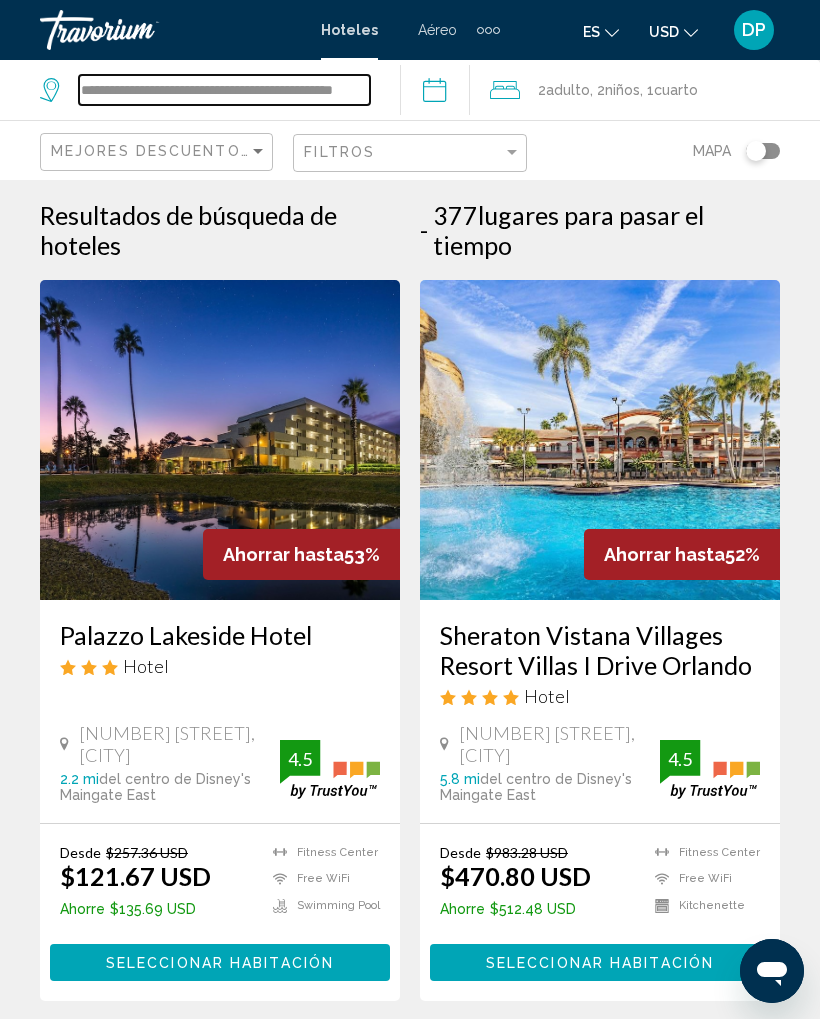 click on "**********" at bounding box center (224, 90) 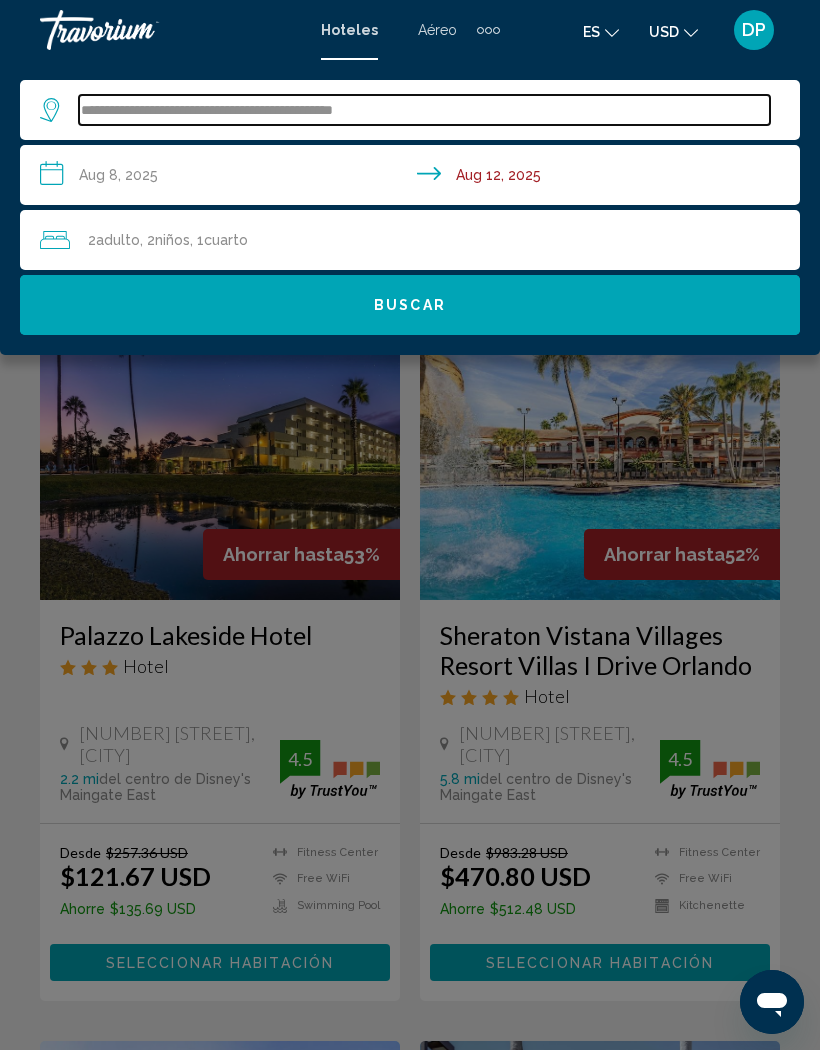 click on "**********" at bounding box center [424, 110] 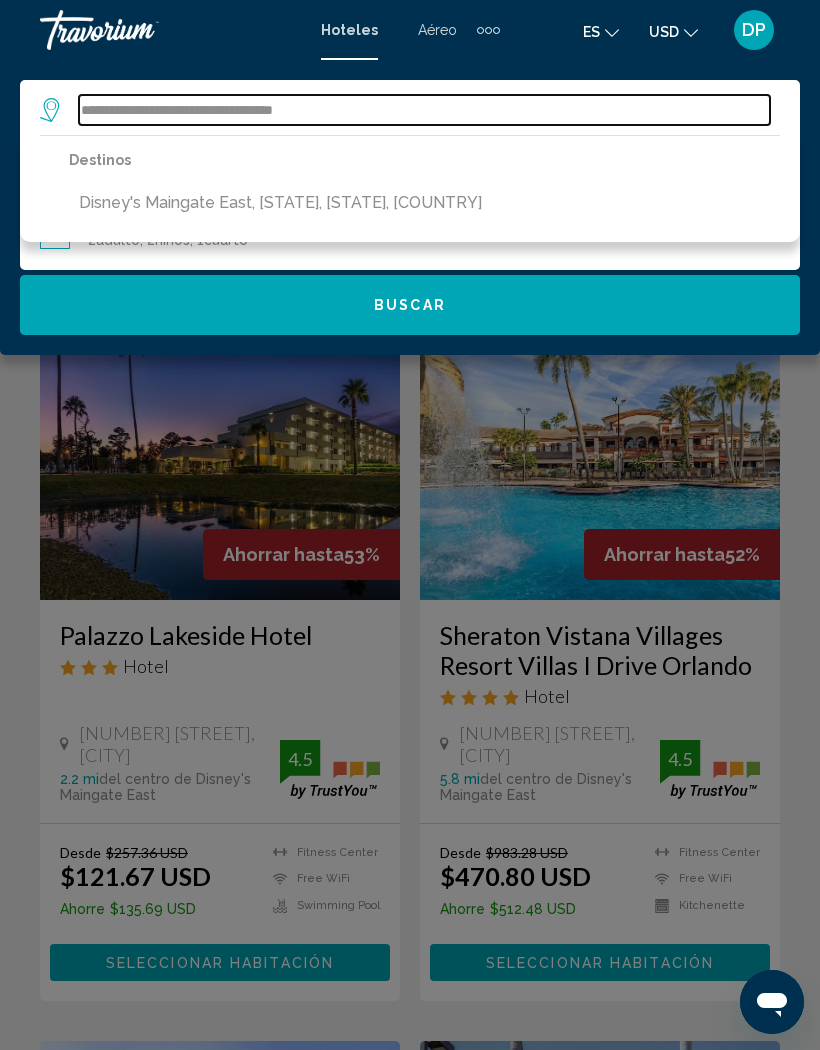 type on "**********" 